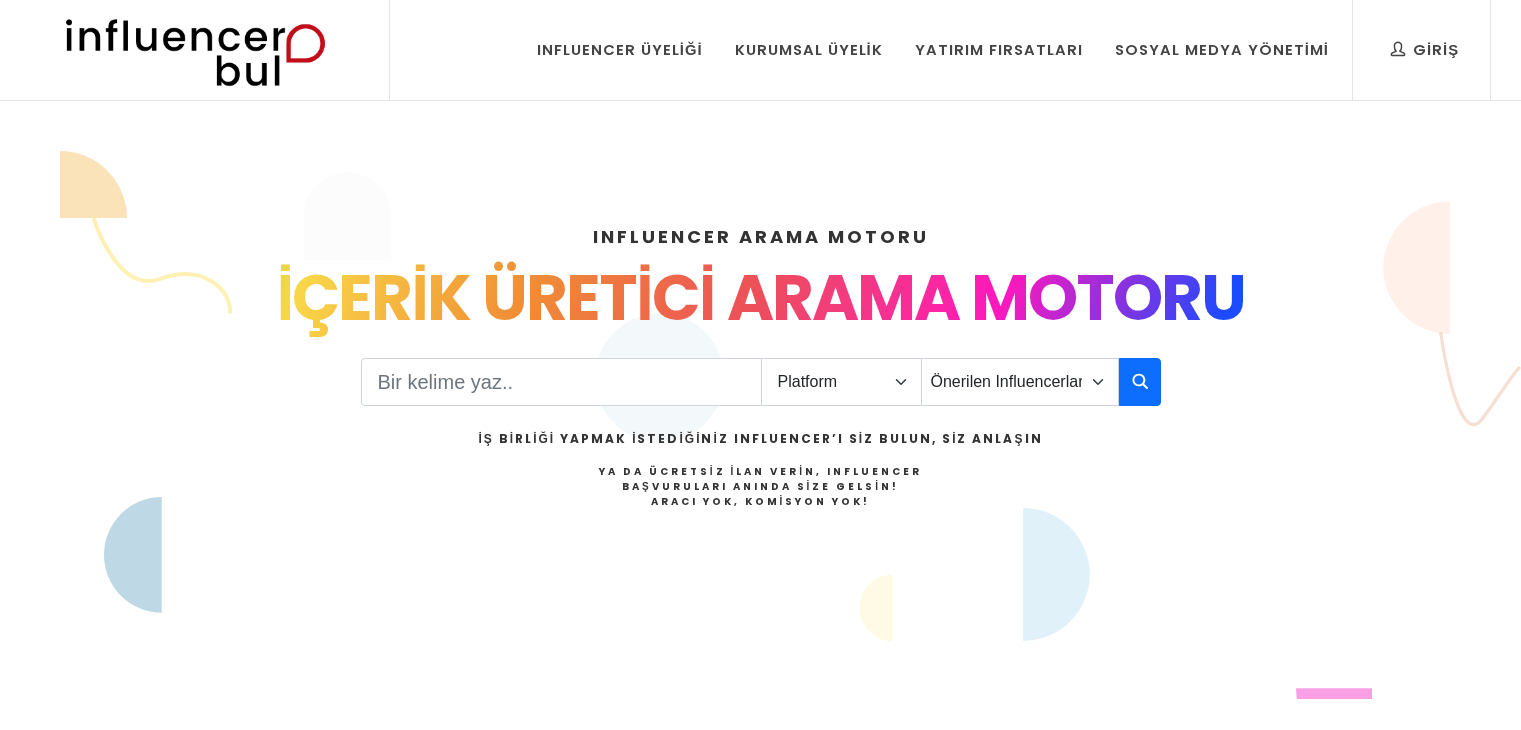 scroll, scrollTop: 0, scrollLeft: 0, axis: both 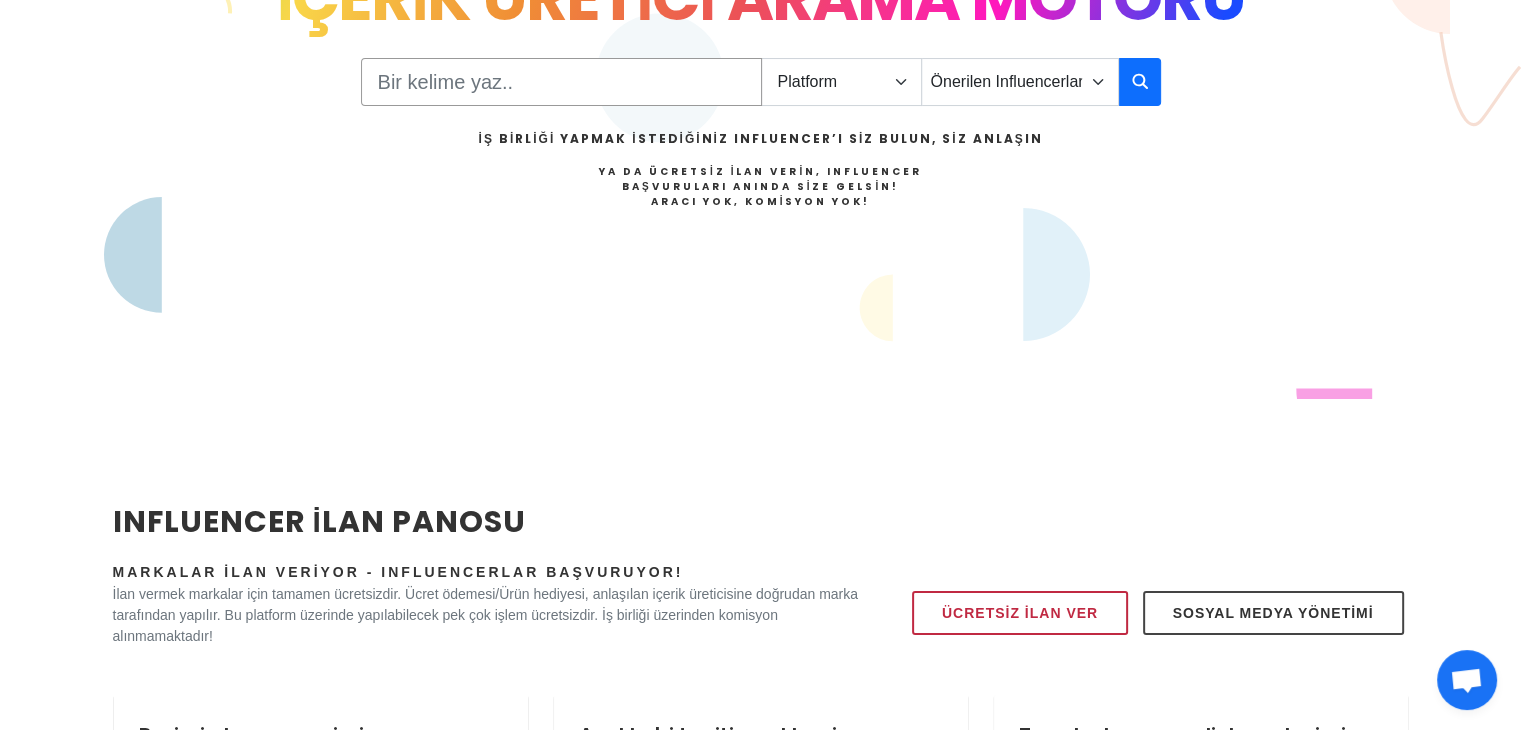 click at bounding box center (561, 82) 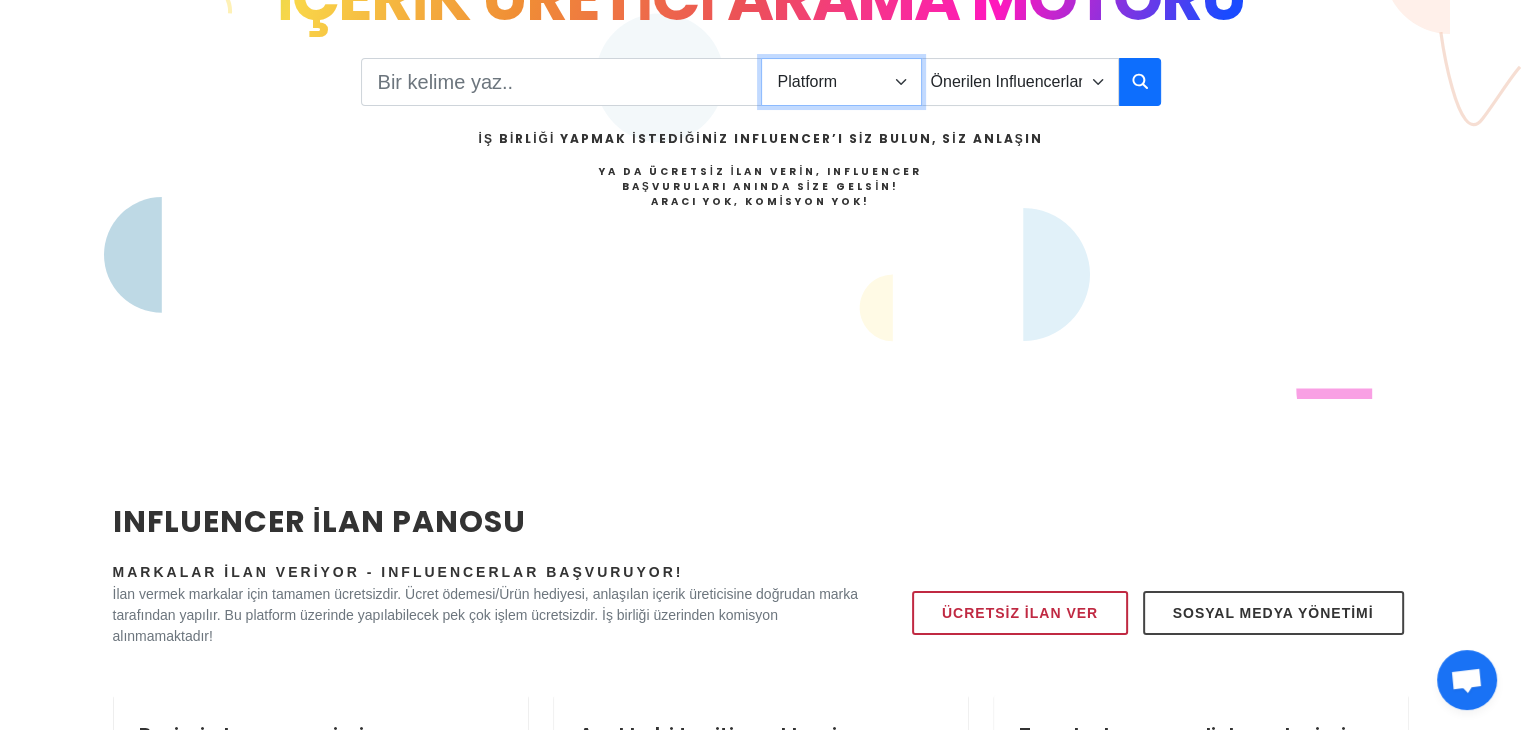 click on "Platform
Instagram
Facebook
Youtube
Tiktok
Twitter
Twitch" at bounding box center (841, 82) 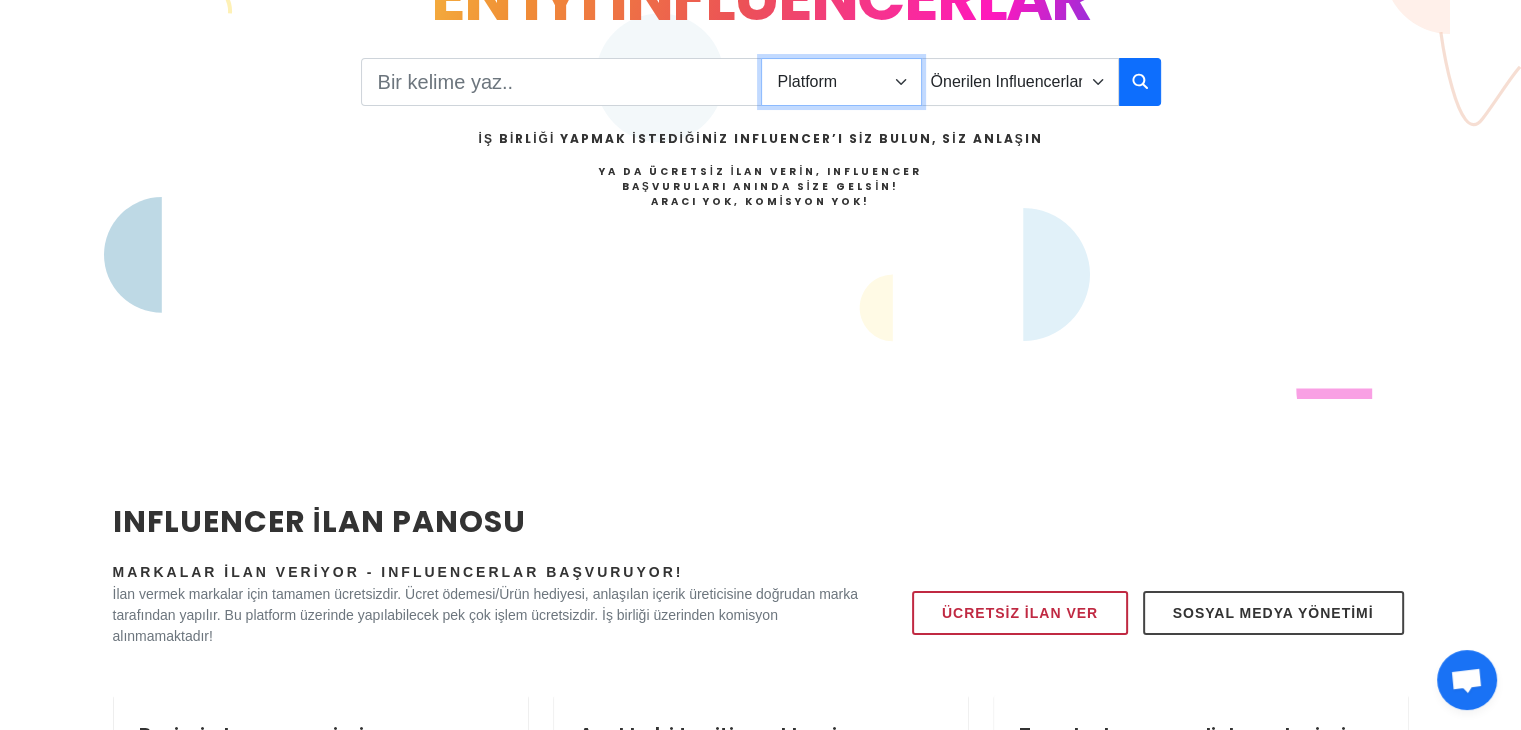 select on "1" 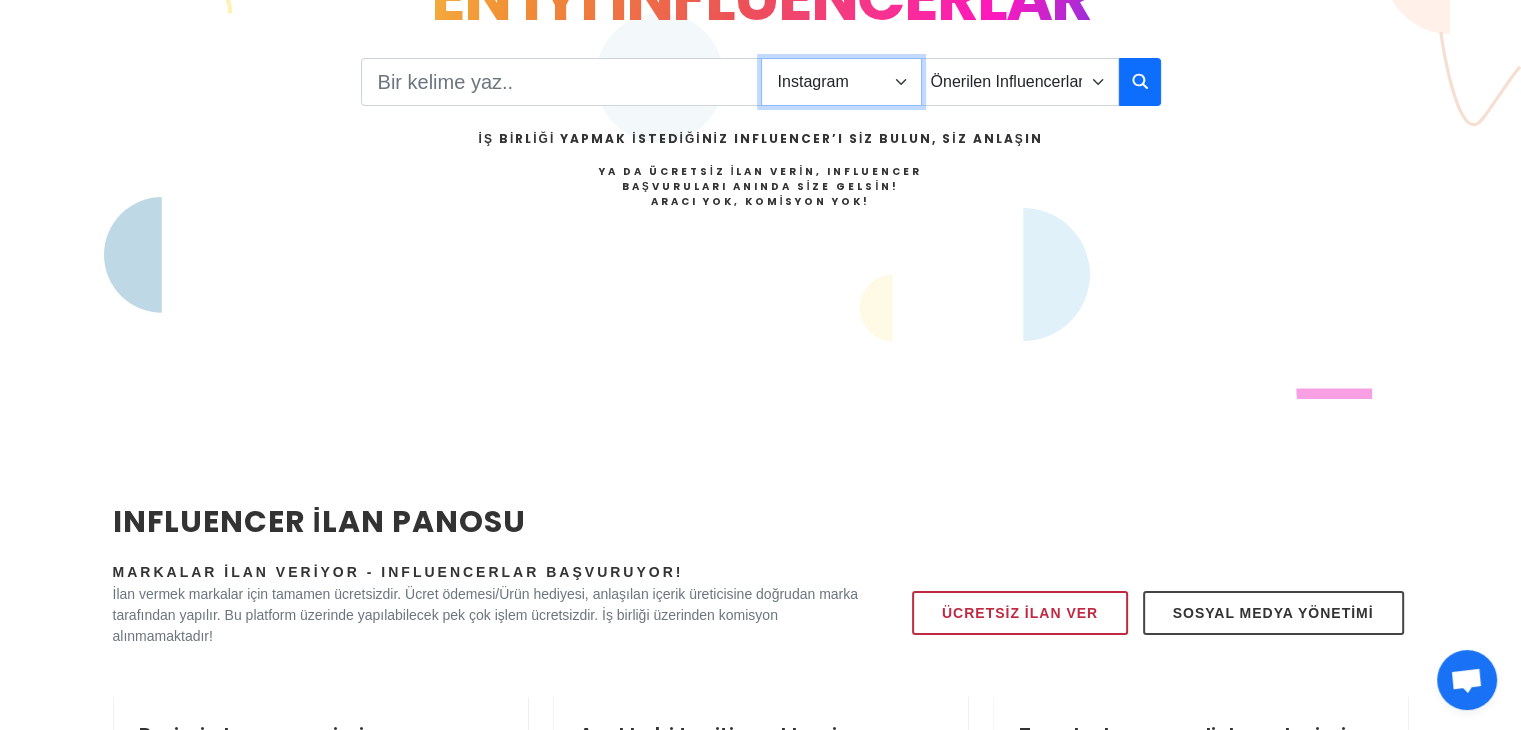 click on "Platform
Instagram
Facebook
Youtube
Tiktok
Twitter
Twitch" at bounding box center [841, 82] 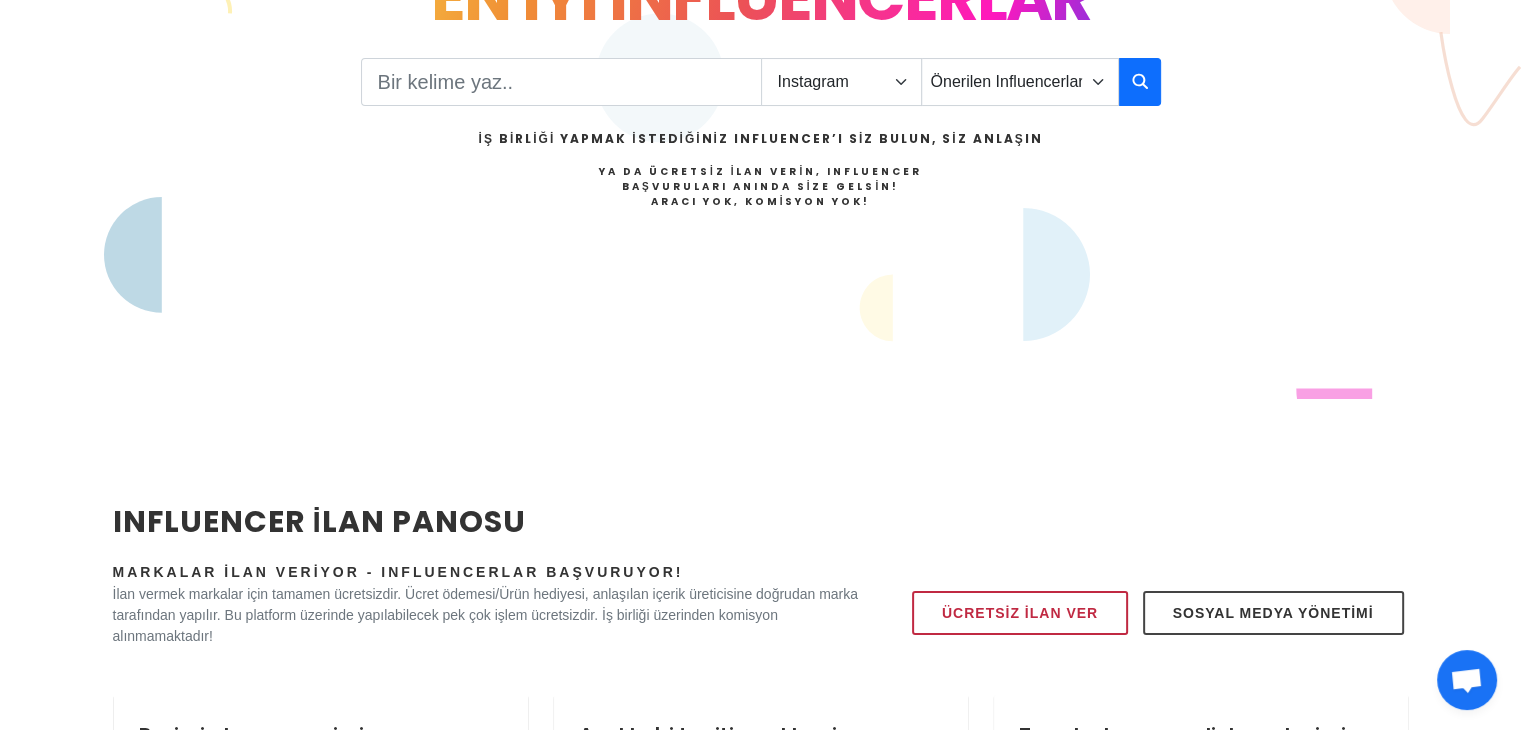 click on "Platform
Instagram
Facebook
Youtube
Tiktok
Twitter
Twitch
Önerilen Influencerlar
Aile & Çocuk & Ebeveyn
Alışveriş & Giyim & Aksesuar
Araba & Motorsiklet
Astroloji
Bahçe
Bilim
Dans
Doğa & Macera
Ekonomi & Finans & Borsa & Kripto
Emlak & İnşaat
Estetik & Güzellik
Ev & Dekorasyon & Mobilya
Eğitim
Eğlence & Yaşam
Felsefe
Fitnes & Yoga
Fotoğraf
Gezi & Seyahat
Haber & Basın & Yayın
Hayvanlar
Hobi & Deneyim
Kitap & Yazar
Kişisel Gelişim
Komik
Kültür & Sanat
Magazin
Makyaj & Saç
Mimarlık
Moda" at bounding box center [761, 158] 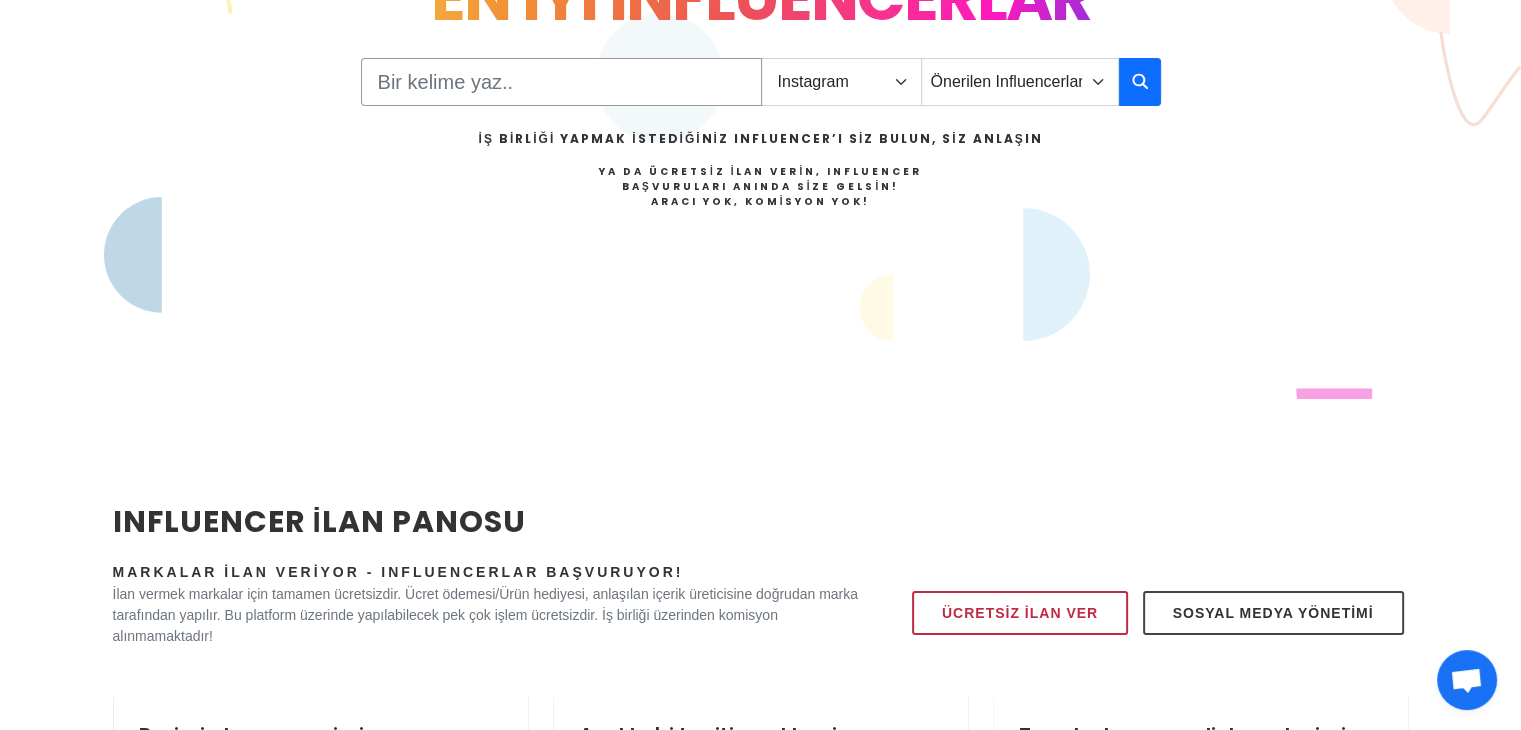 click at bounding box center [561, 82] 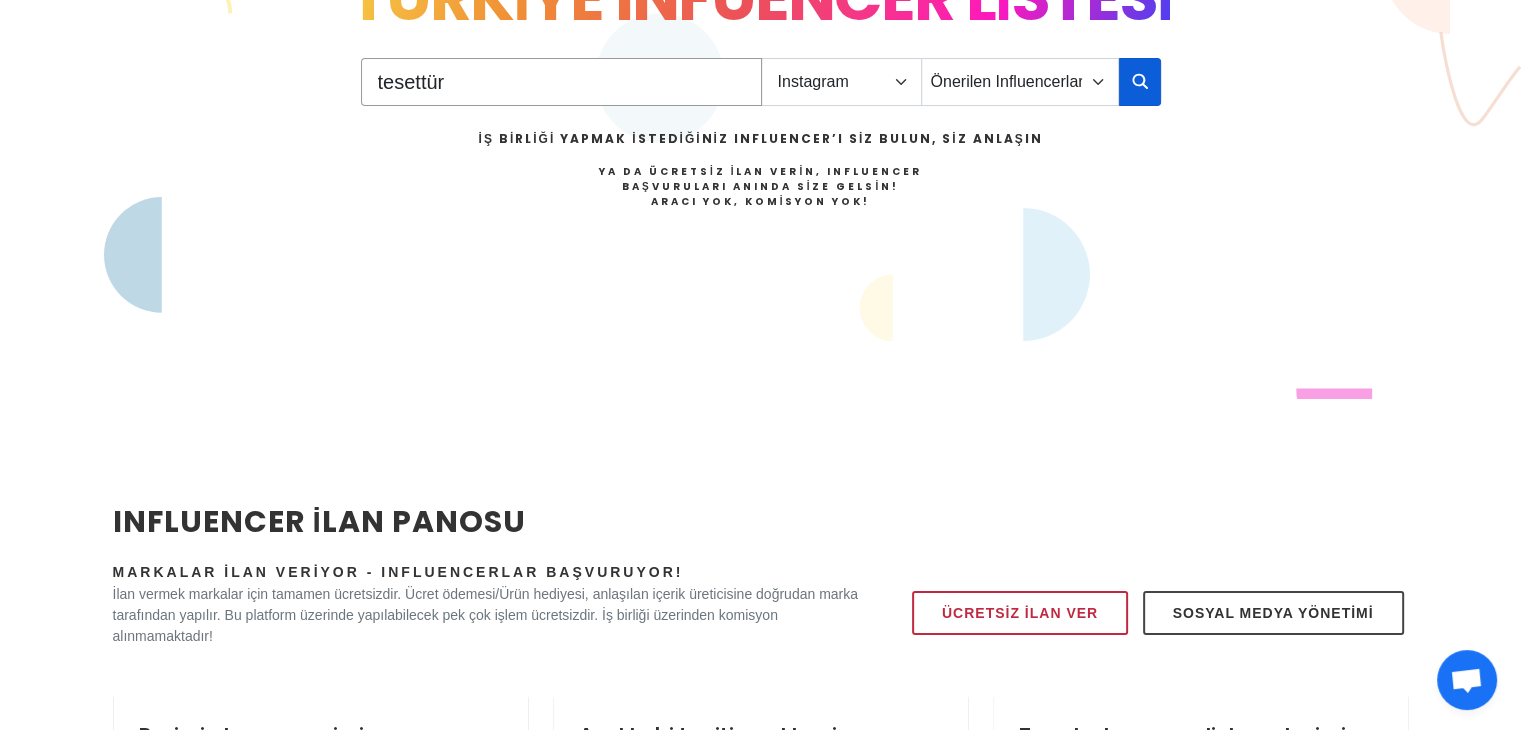 type on "tesettür" 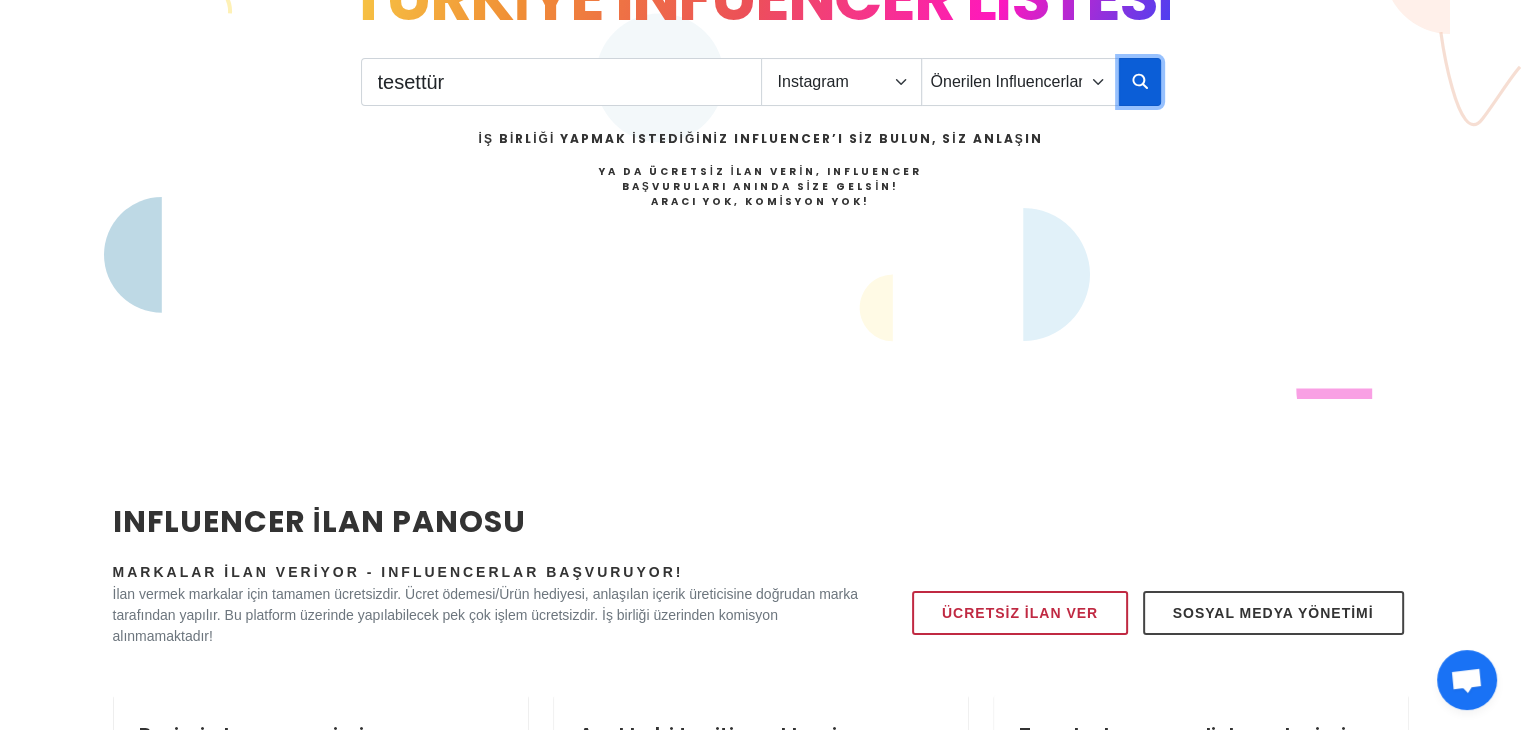 click at bounding box center [1140, 82] 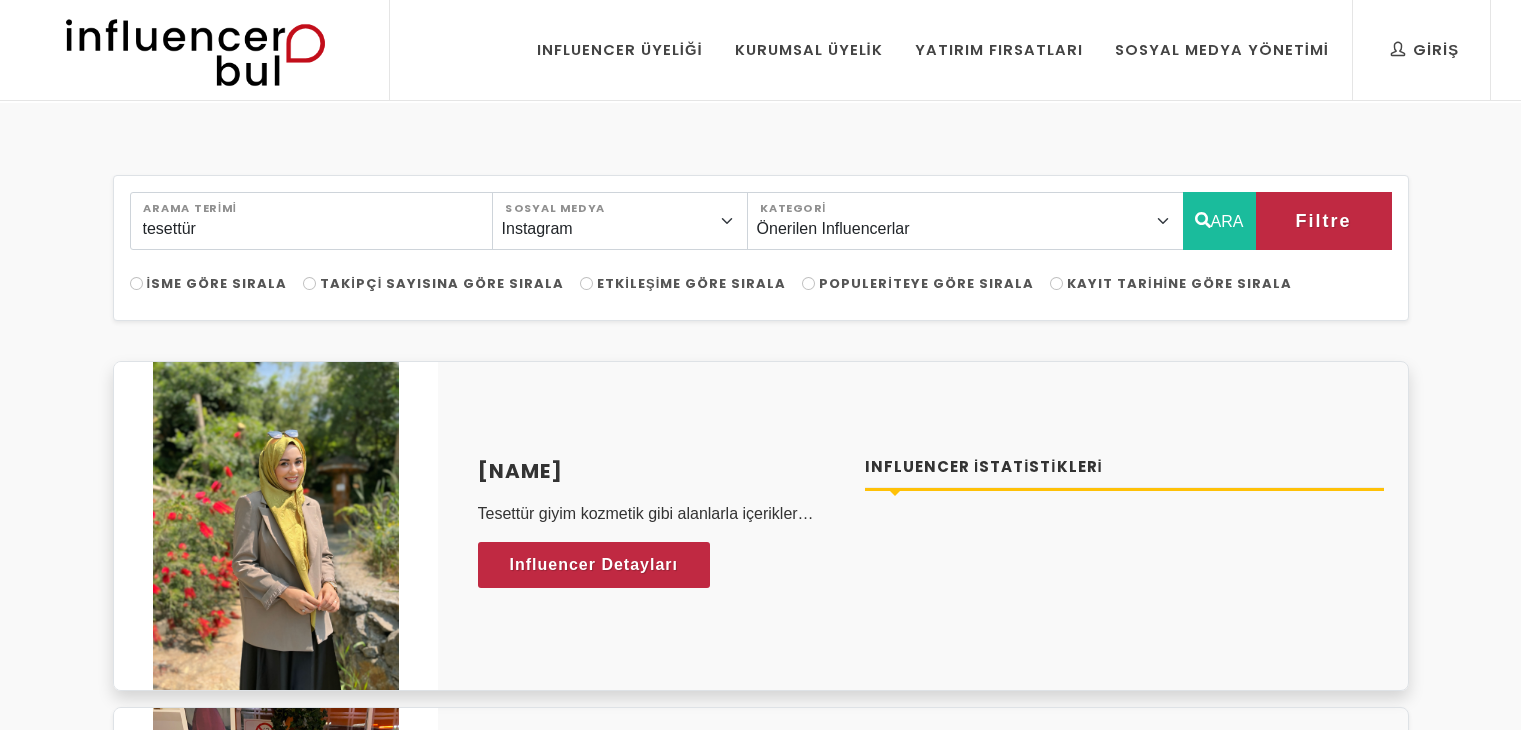 scroll, scrollTop: 0, scrollLeft: 0, axis: both 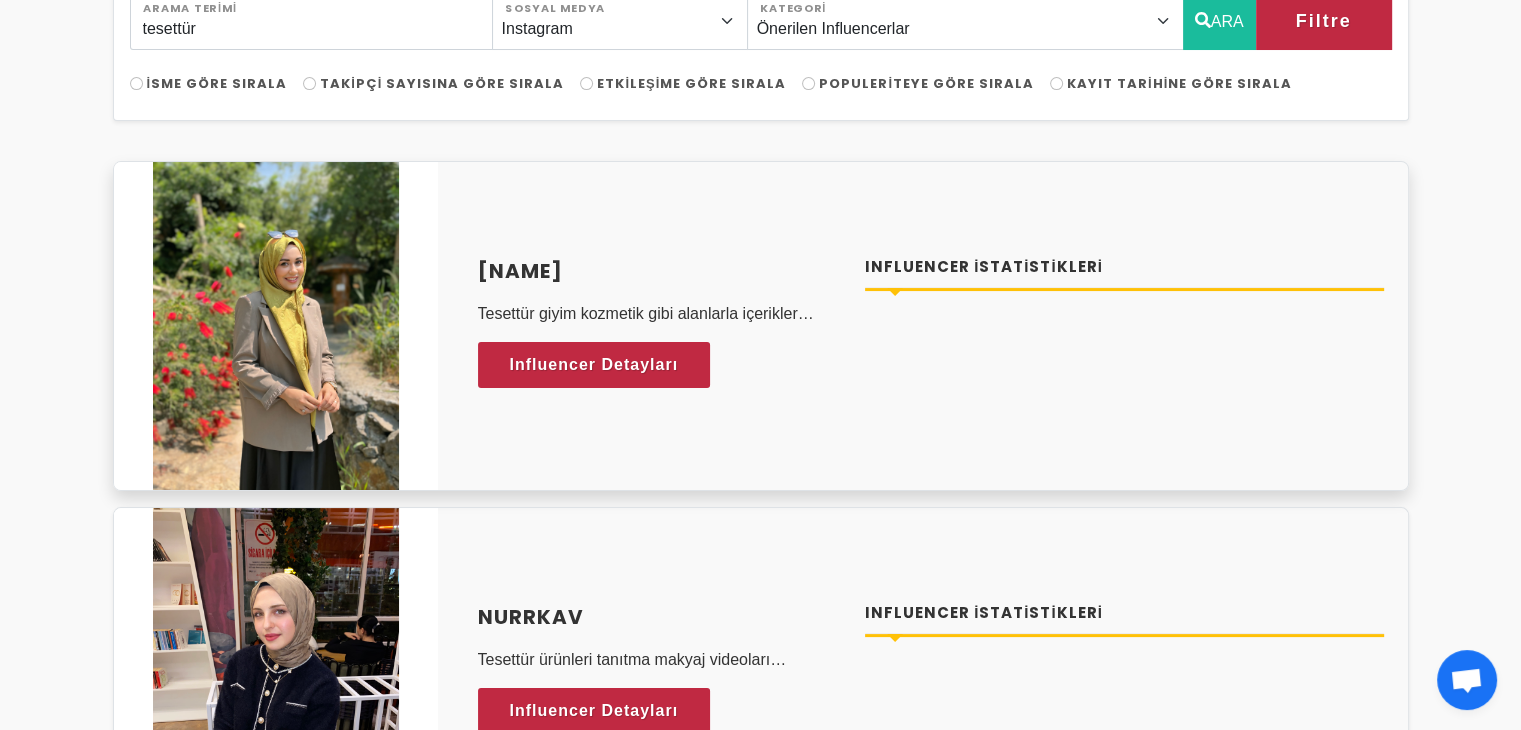 drag, startPoint x: 479, startPoint y: 275, endPoint x: 700, endPoint y: 276, distance: 221.00226 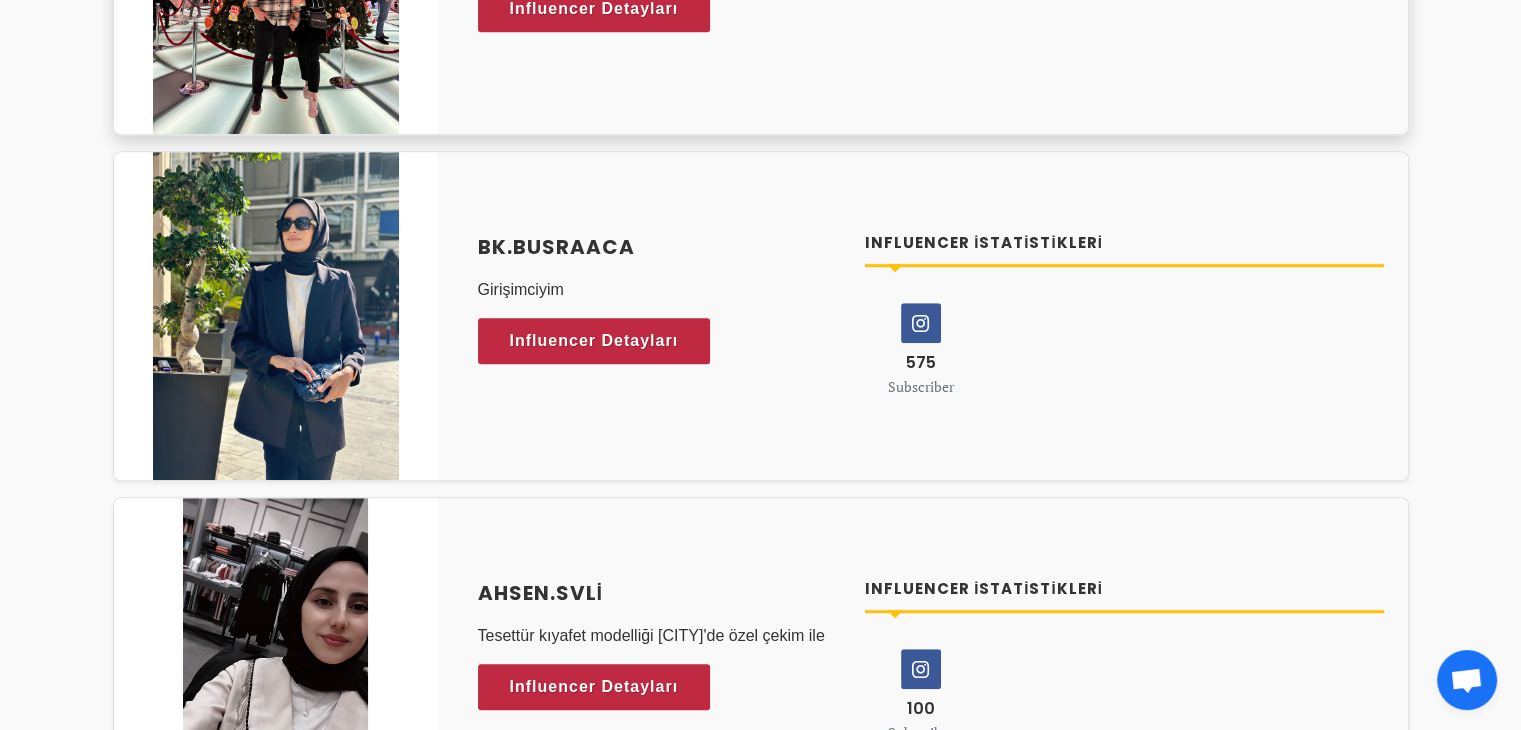 scroll, scrollTop: 1300, scrollLeft: 0, axis: vertical 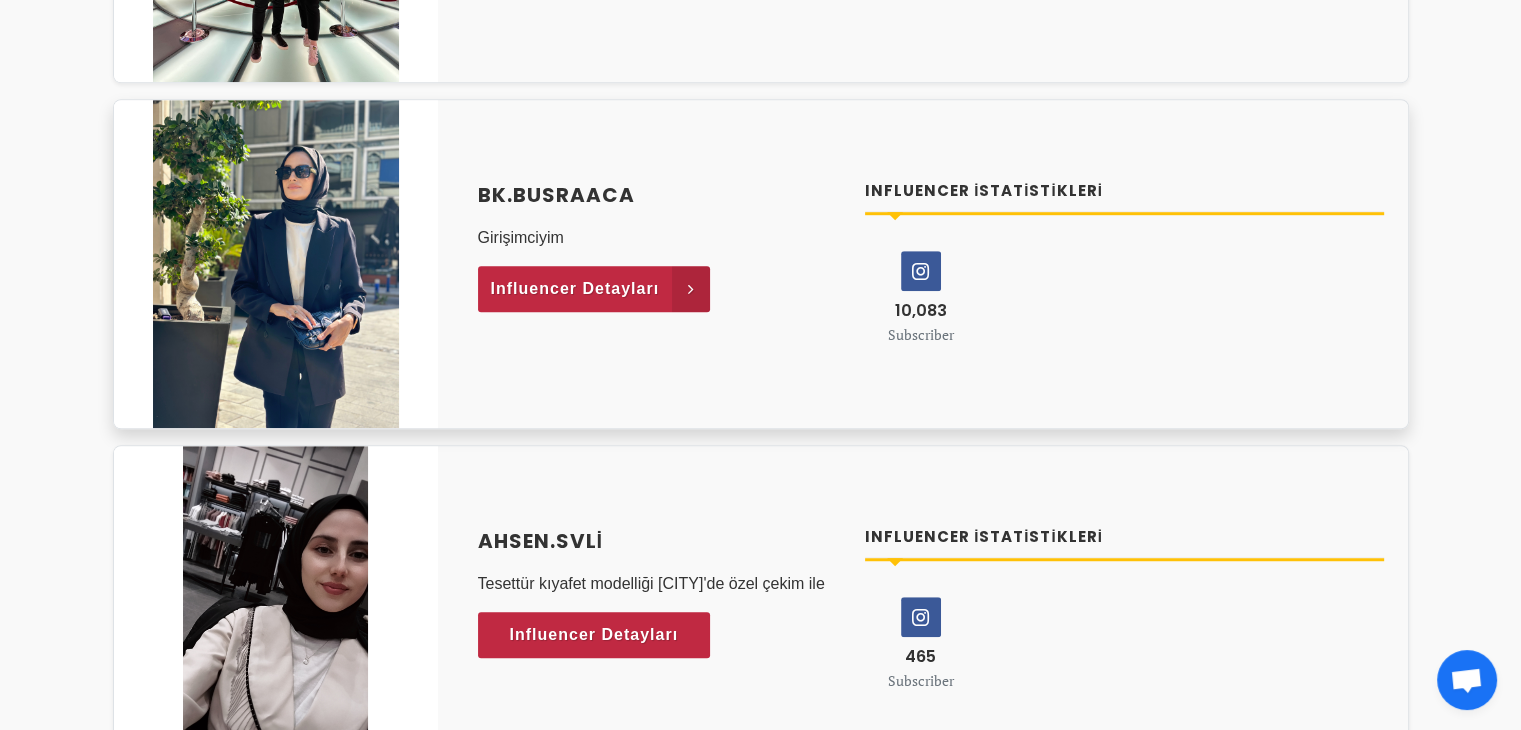 click on "Influencer Detayları" at bounding box center [575, 289] 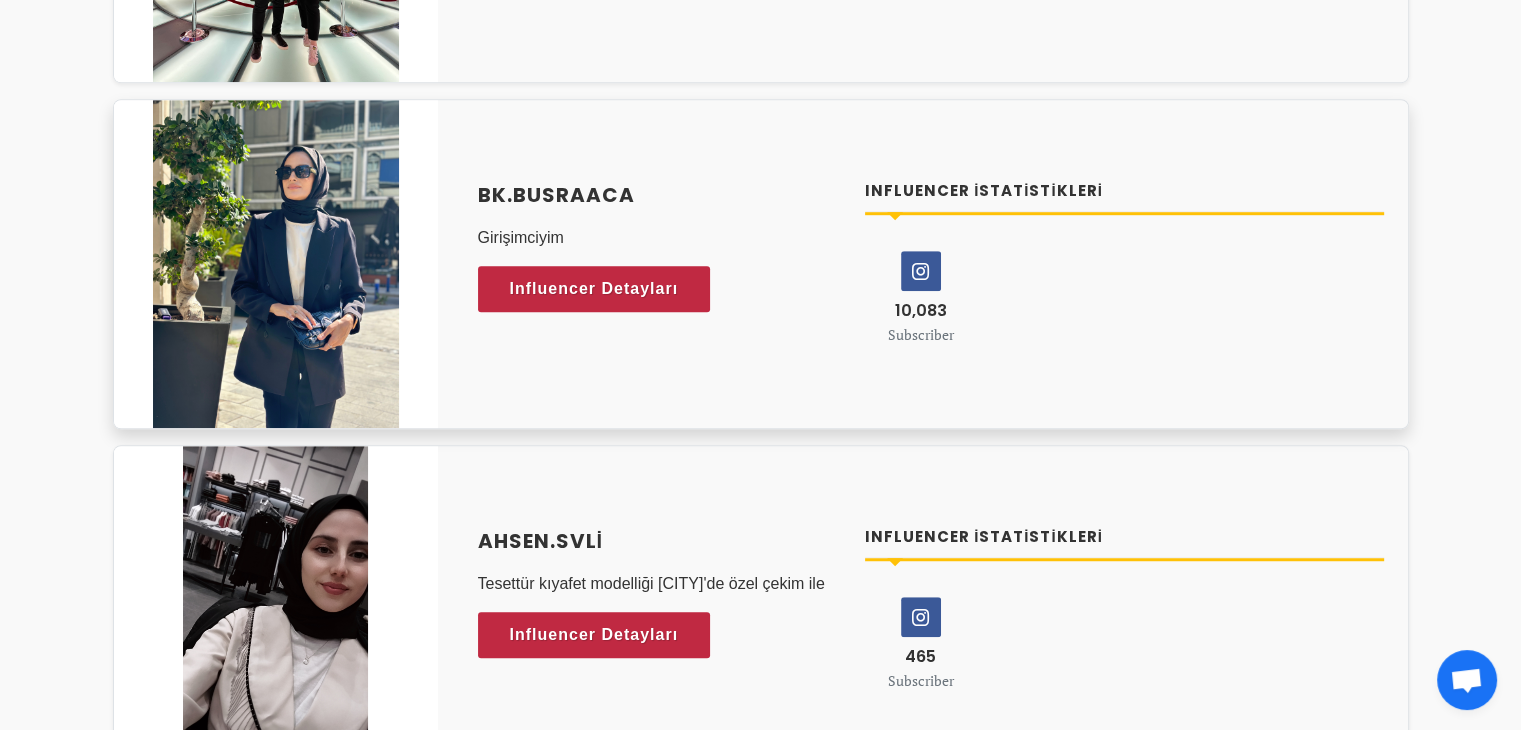 click on "bk.busraaca" at bounding box center (660, 195) 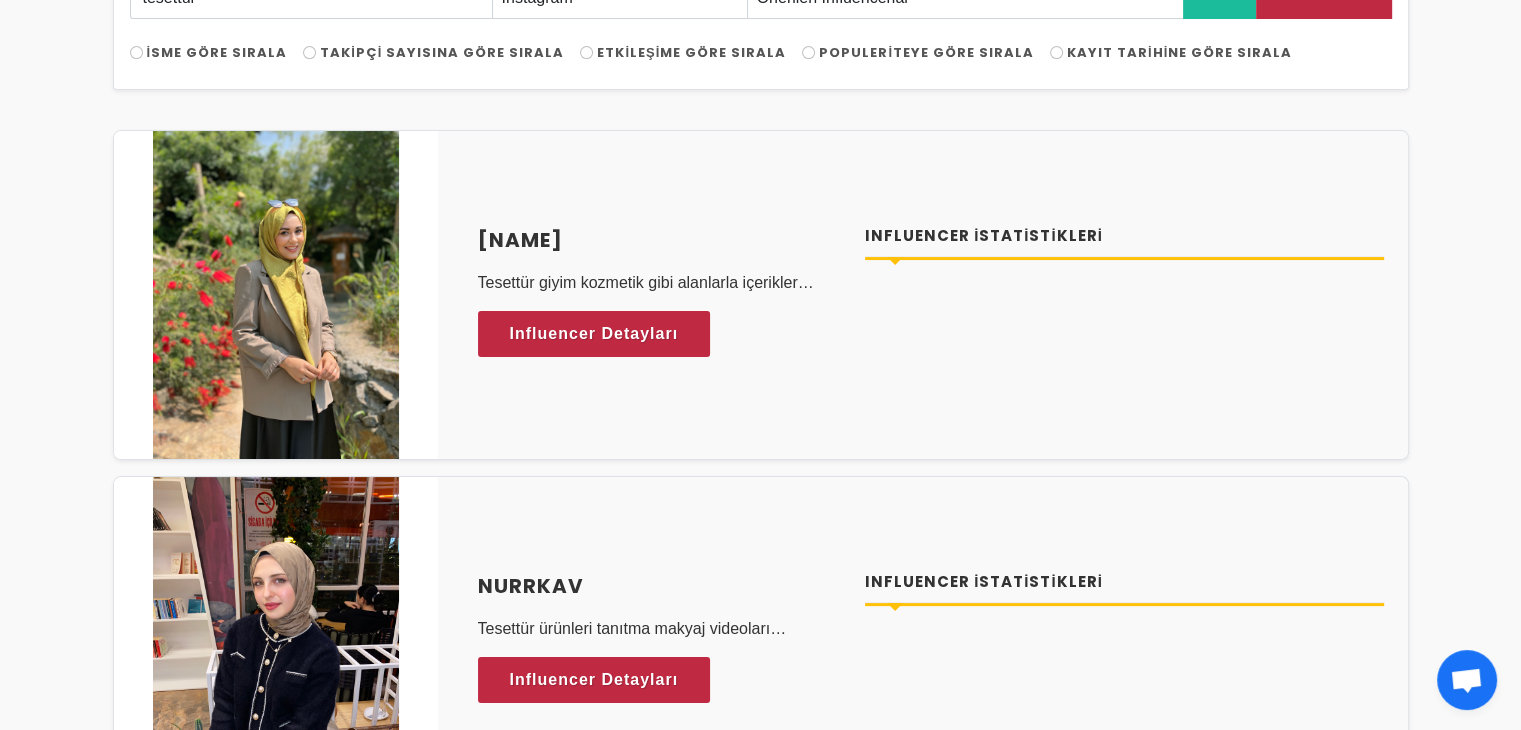 scroll, scrollTop: 0, scrollLeft: 0, axis: both 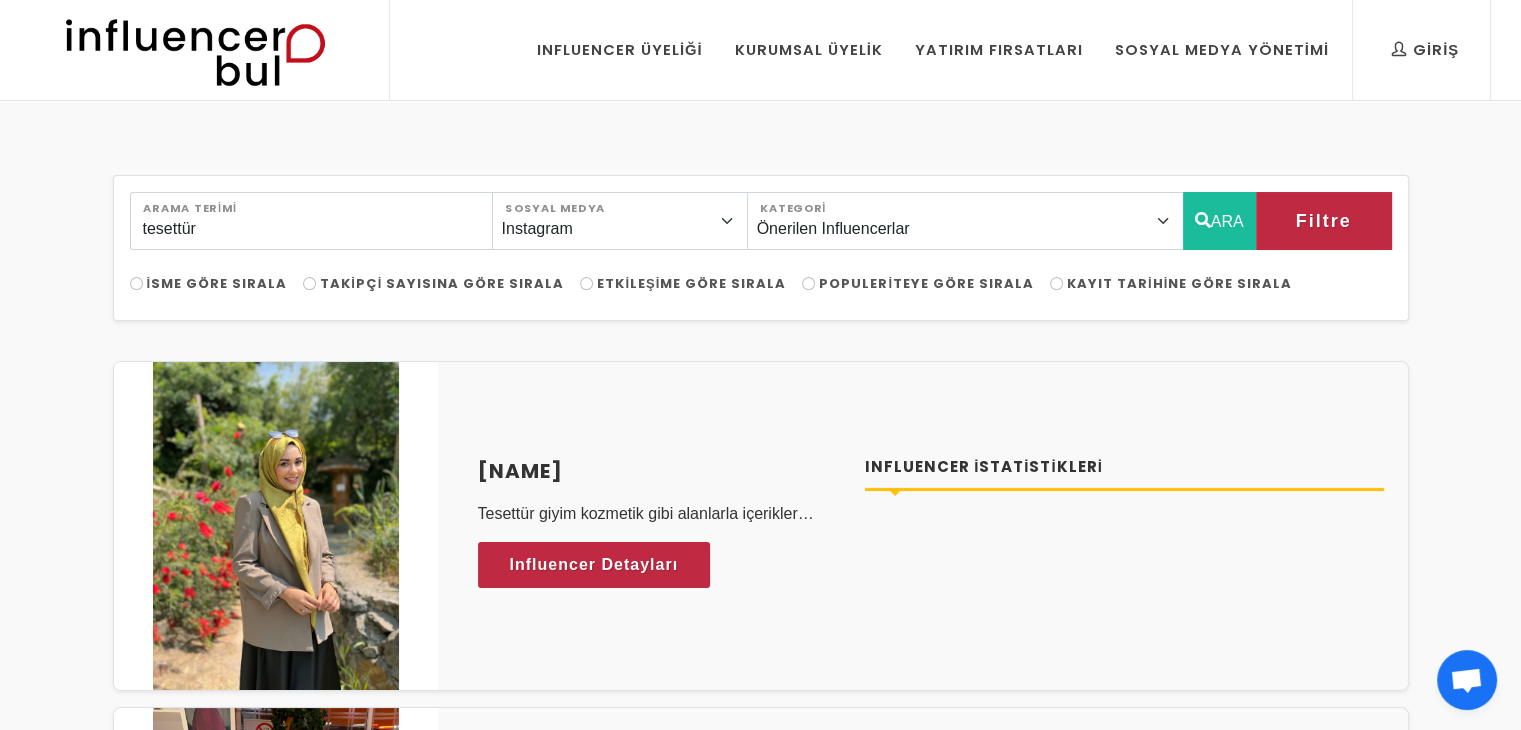 click on "Takipçi Sayısına Göre Sırala" at bounding box center (217, 283) 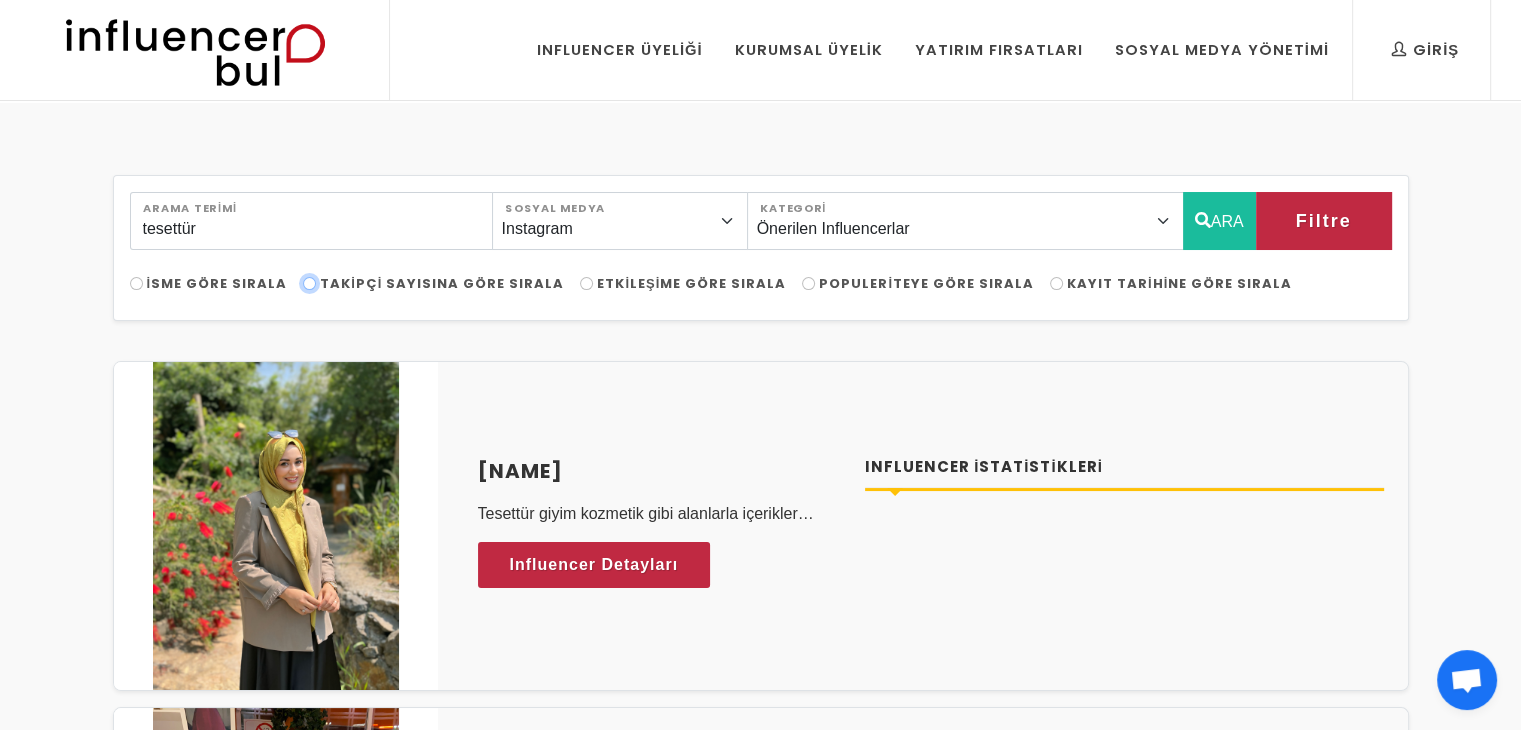 click on "Takipçi Sayısına Göre Sırala" at bounding box center [136, 283] 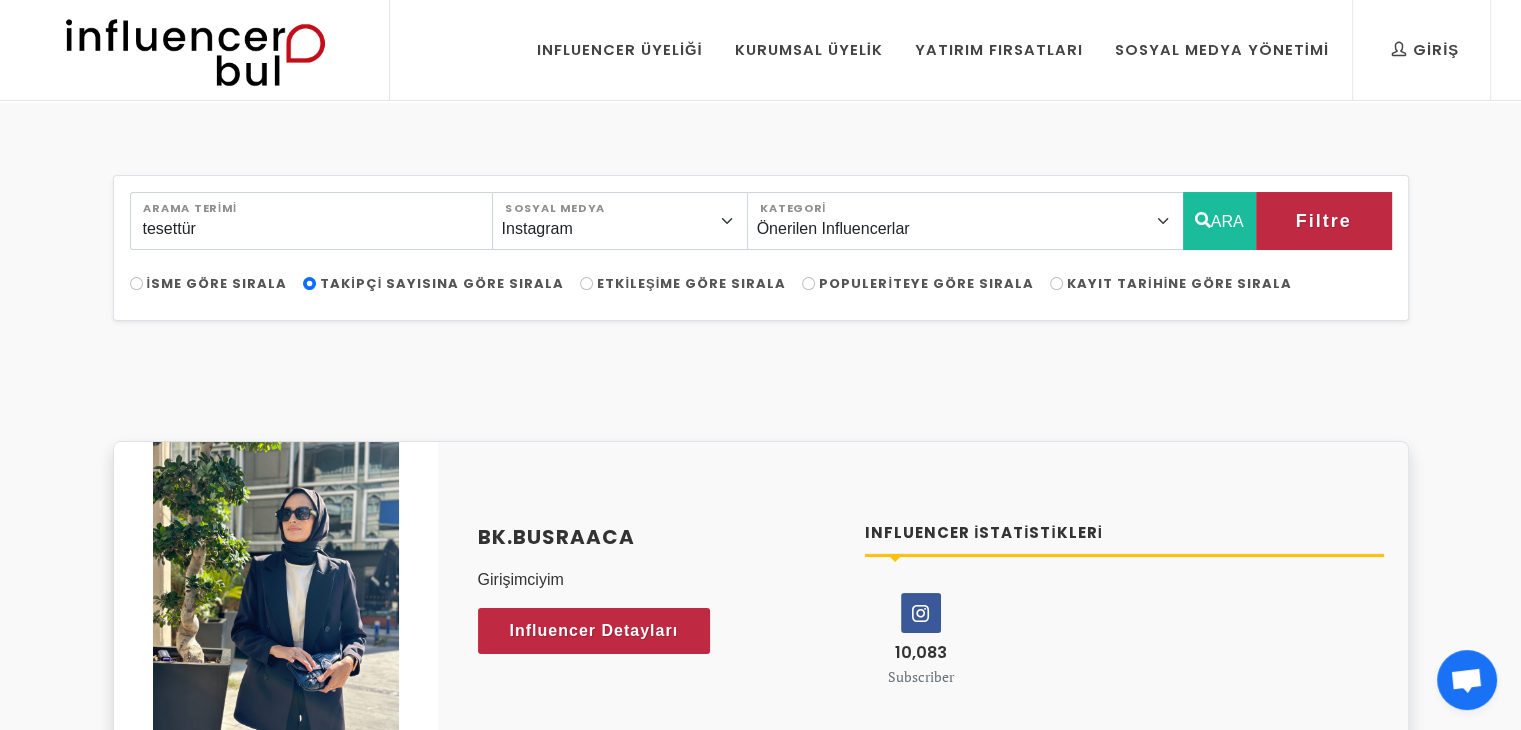 click at bounding box center (921, 613) 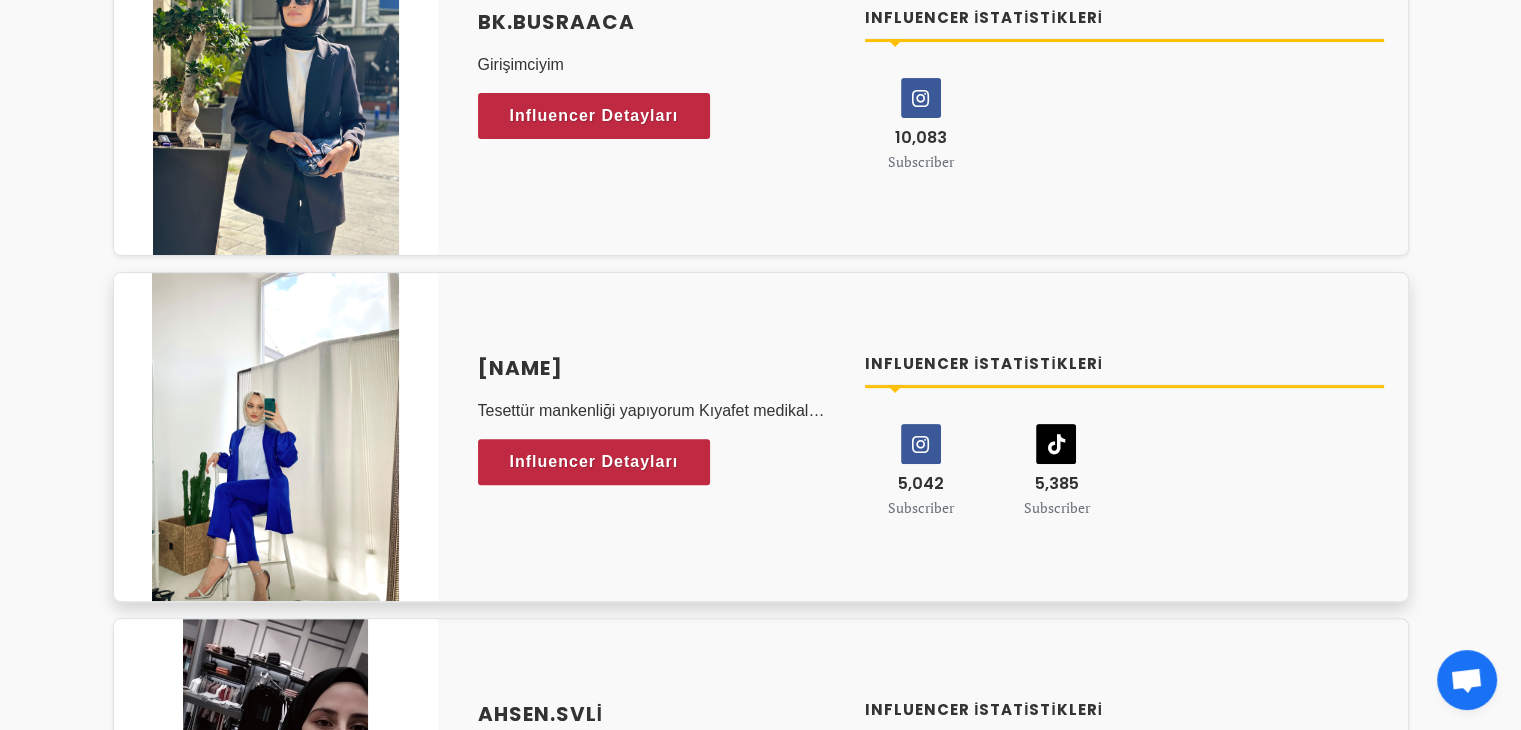 scroll, scrollTop: 600, scrollLeft: 0, axis: vertical 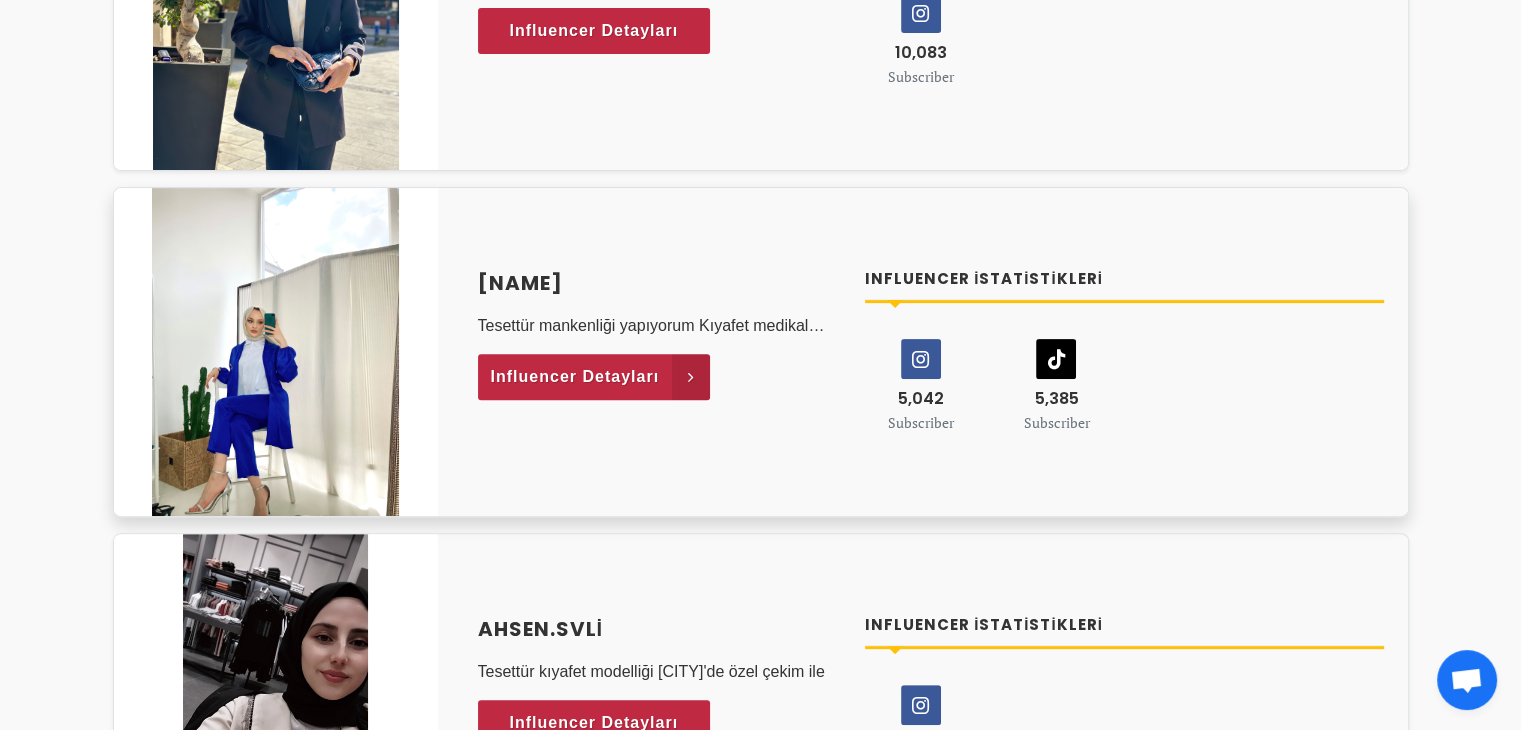 click on "Influencer Detayları" at bounding box center (575, 377) 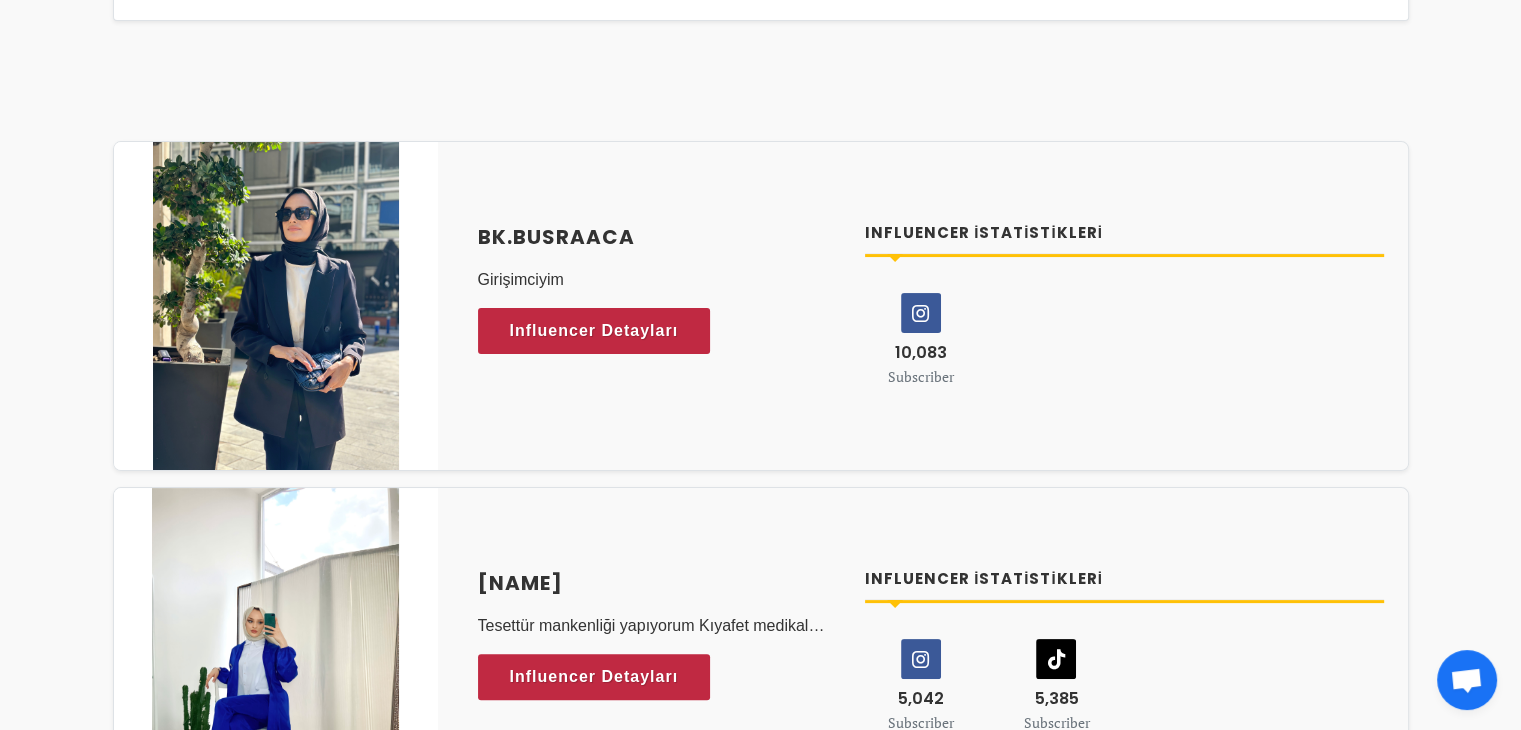 scroll, scrollTop: 0, scrollLeft: 0, axis: both 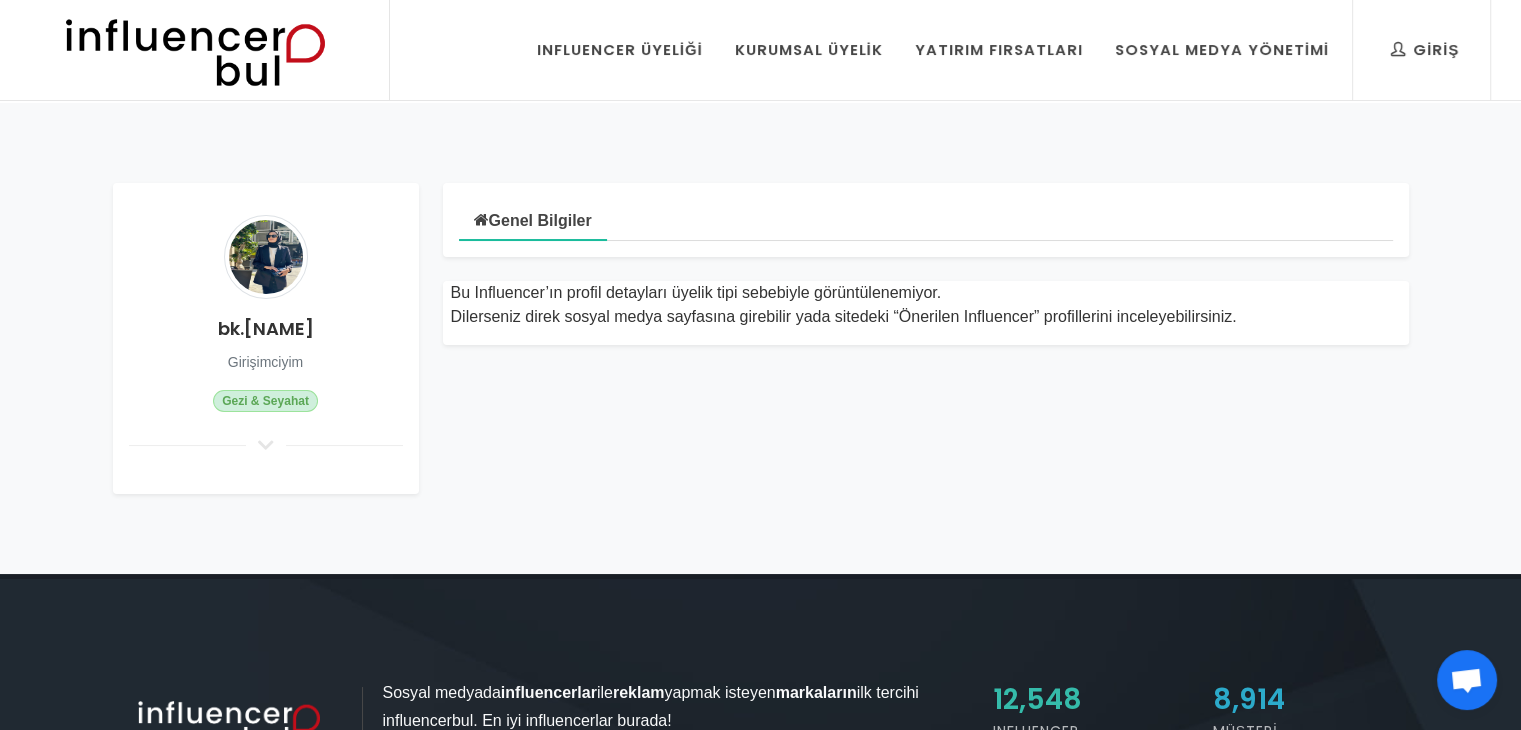 drag, startPoint x: 204, startPoint y: 331, endPoint x: 327, endPoint y: 335, distance: 123.065025 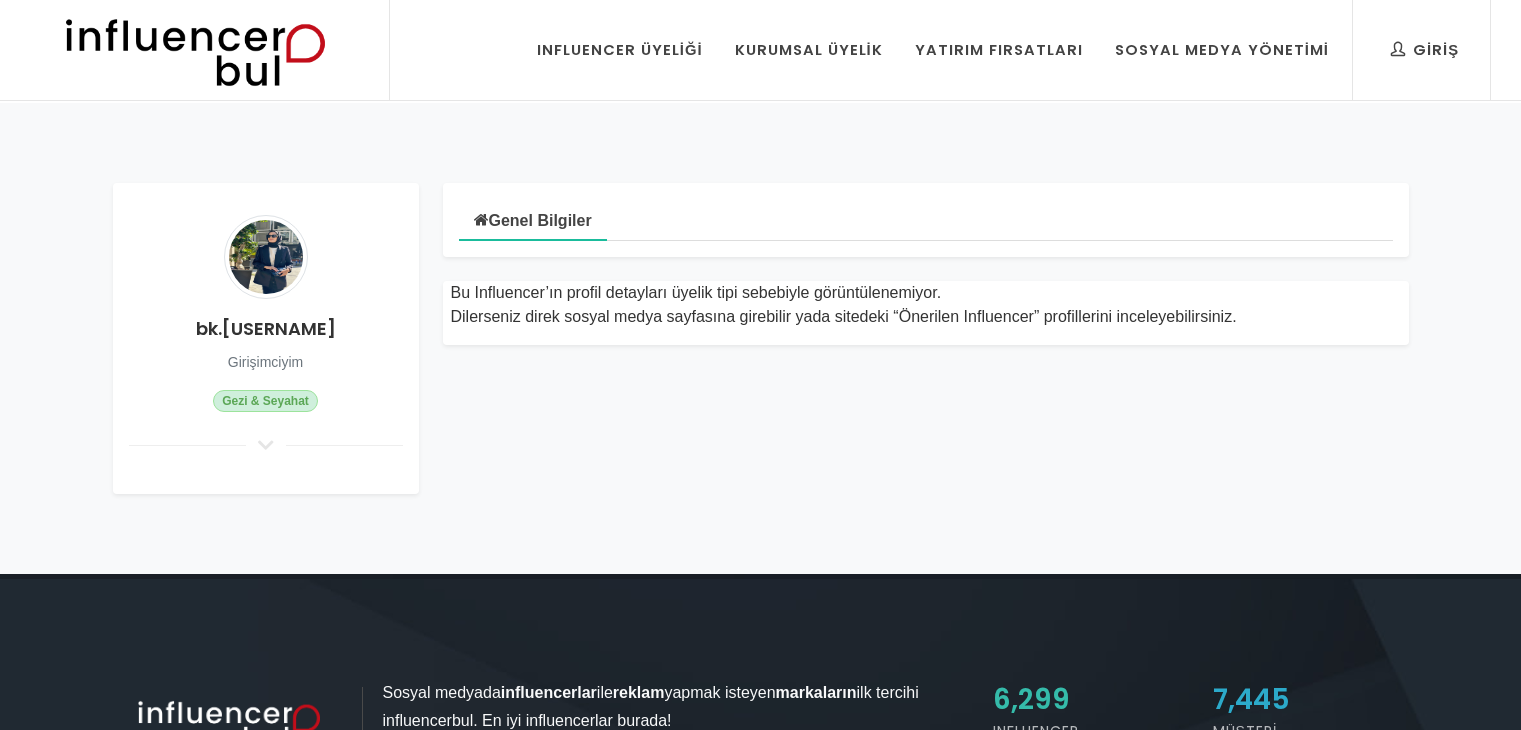 scroll, scrollTop: 0, scrollLeft: 0, axis: both 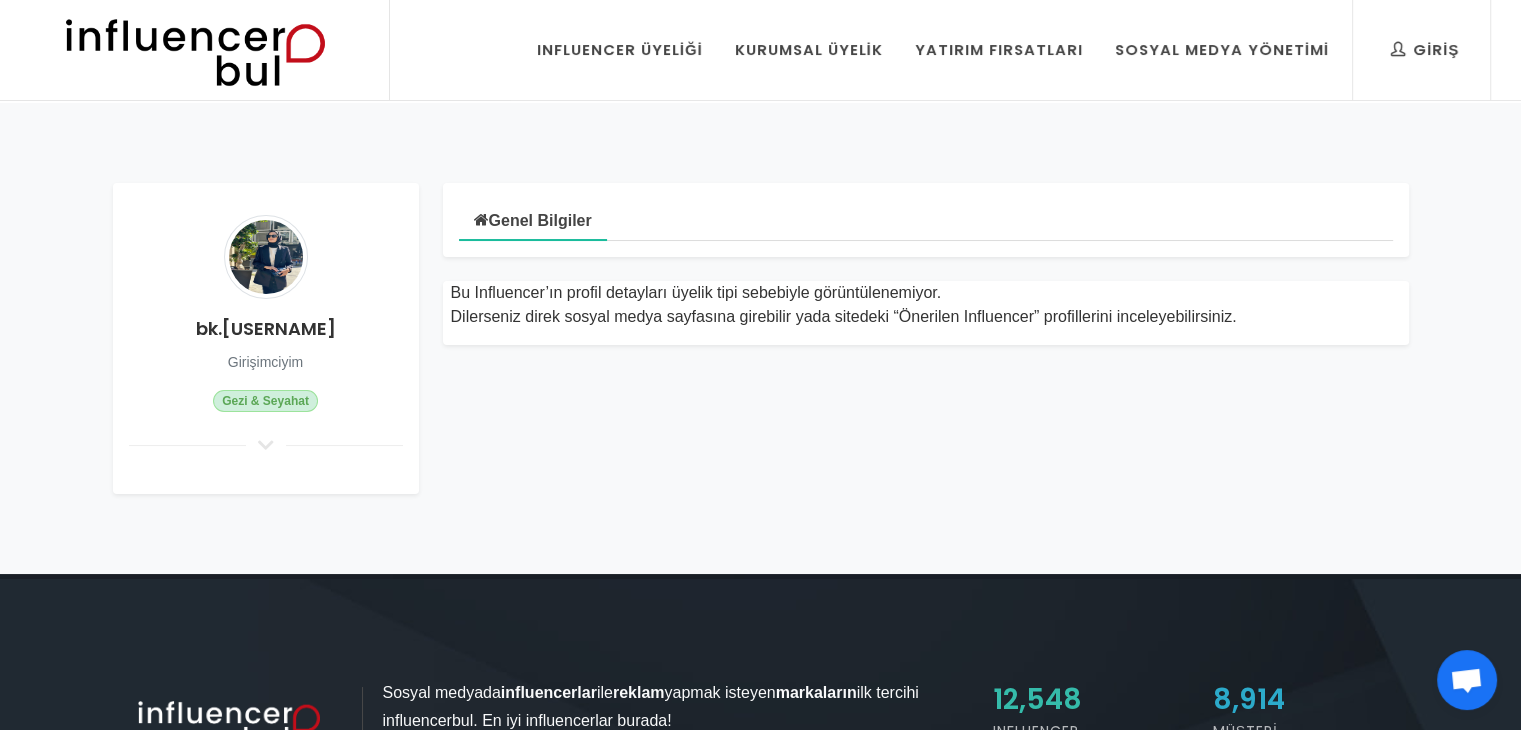 click on "Gezi & Seyahat" at bounding box center (265, 401) 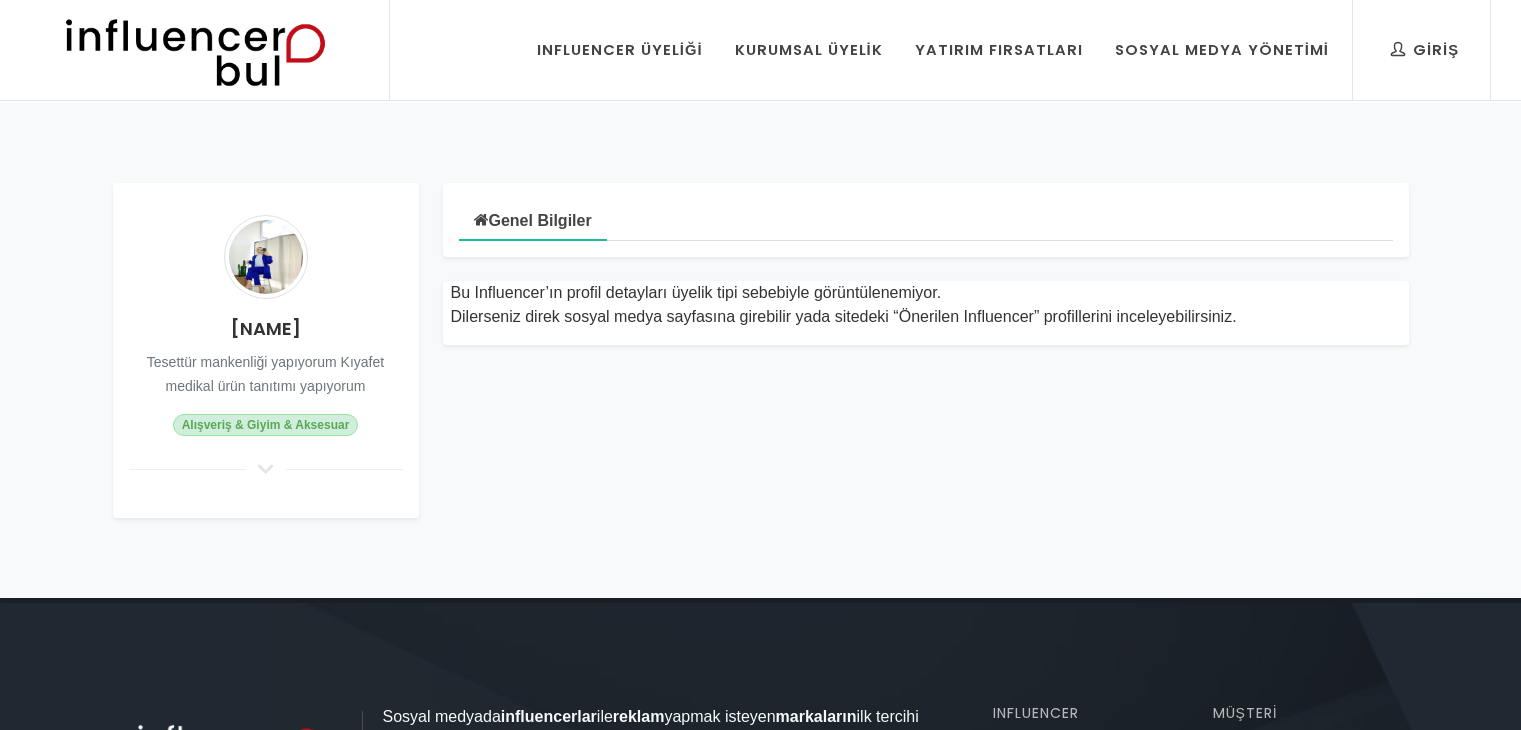 scroll, scrollTop: 0, scrollLeft: 0, axis: both 